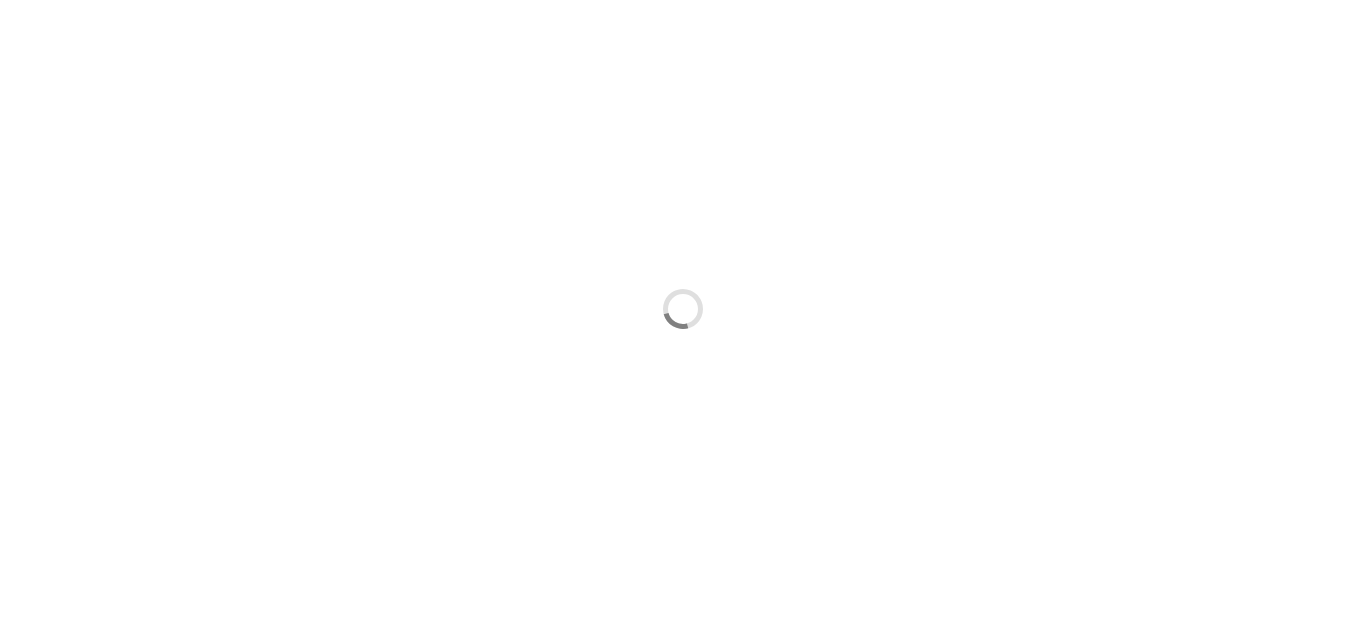 scroll, scrollTop: 0, scrollLeft: 0, axis: both 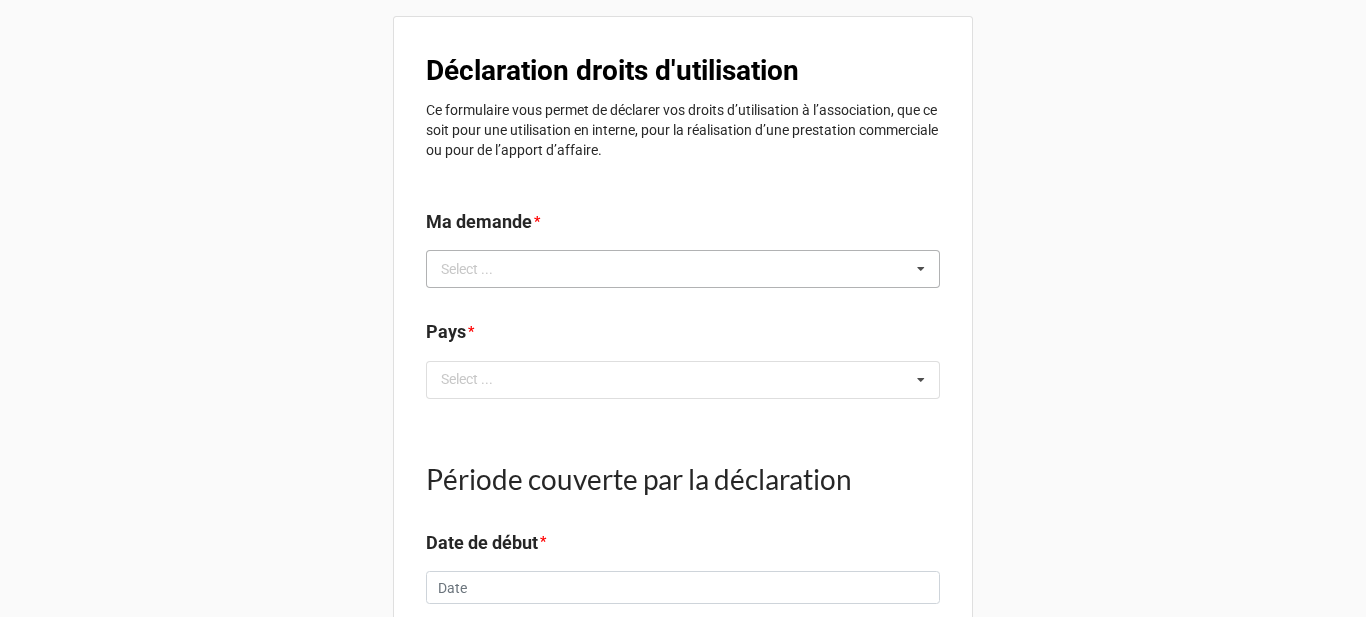click on "Select ... No results found." at bounding box center [683, 269] 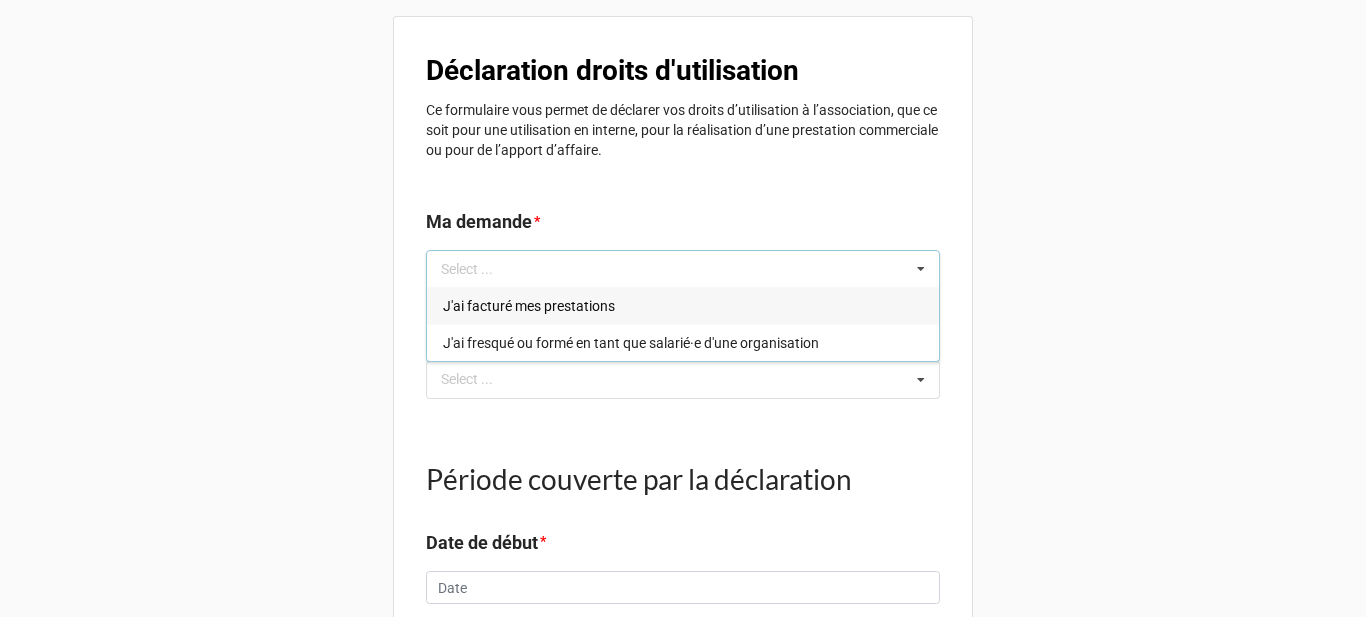 click on "J'ai facturé mes prestation​s" at bounding box center [683, 305] 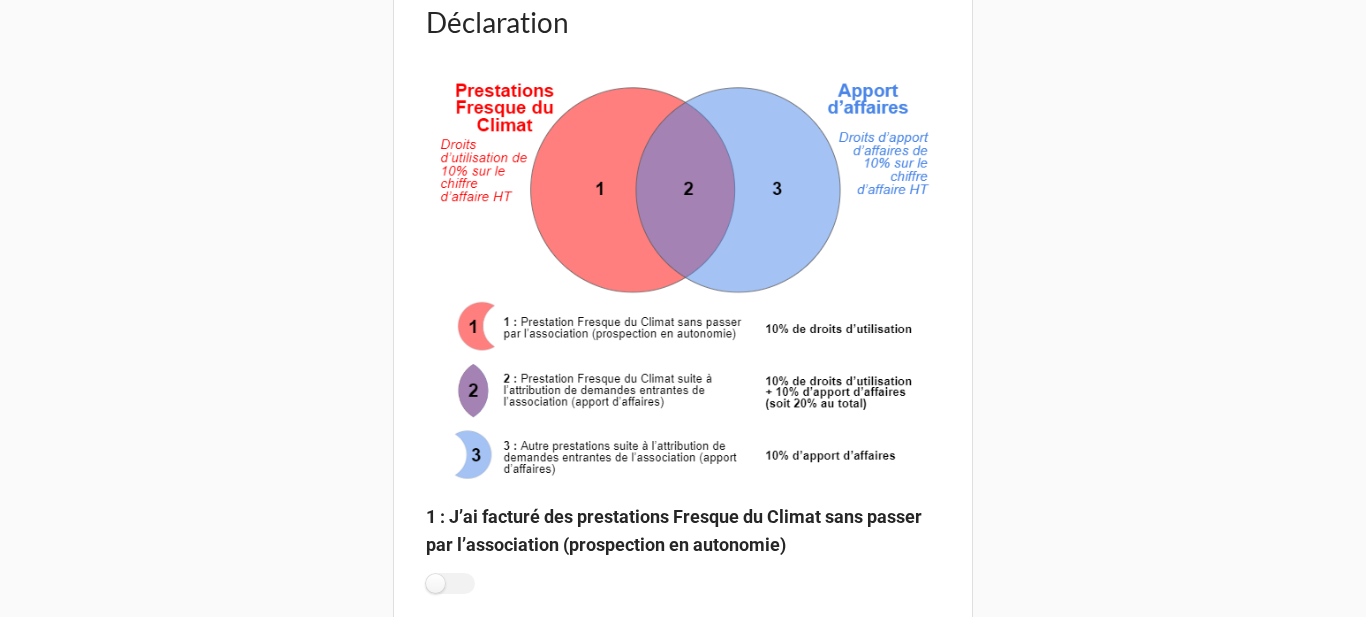 scroll, scrollTop: 984, scrollLeft: 0, axis: vertical 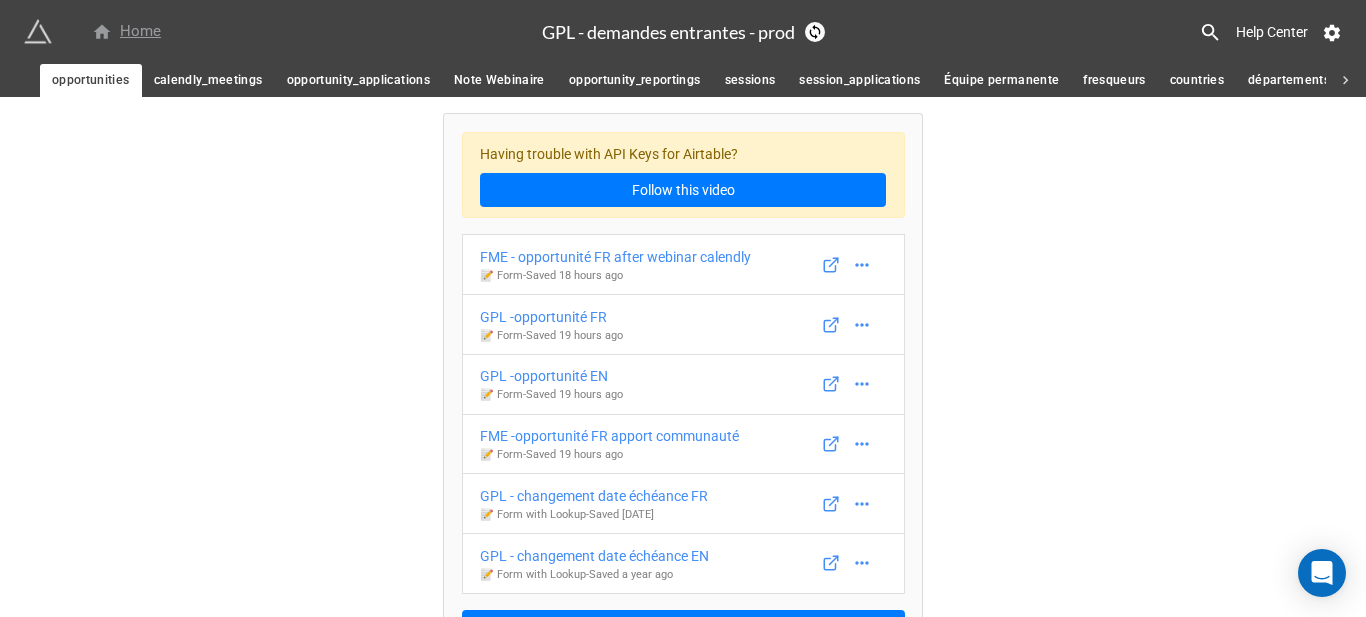 click on "Home" at bounding box center [126, 32] 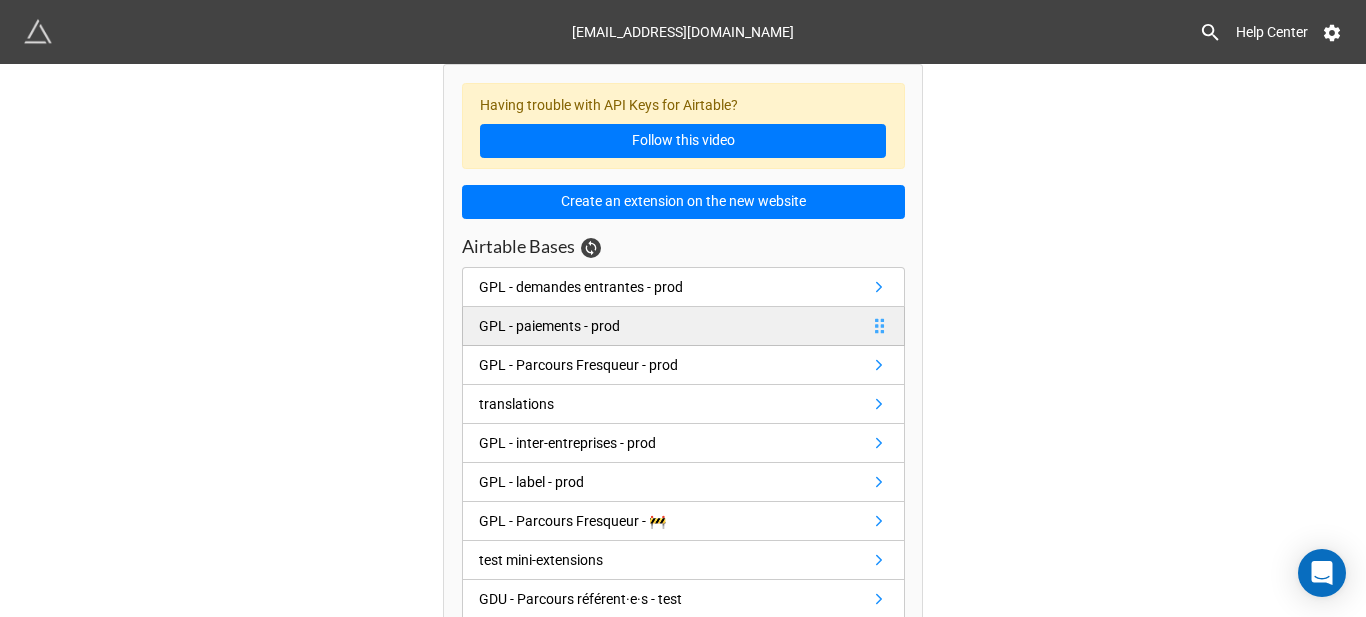 click on "GPL - paiements - prod" at bounding box center [549, 326] 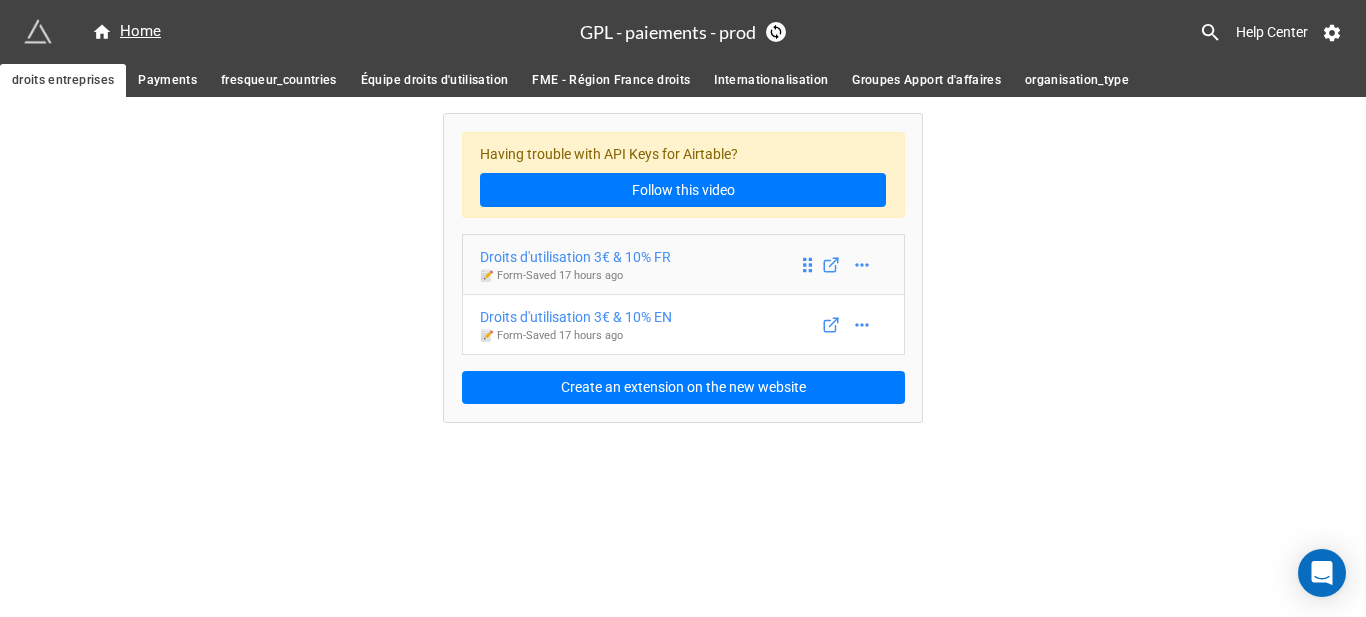 click on "📝 Form  -  Saved 17 hours ago" at bounding box center (575, 276) 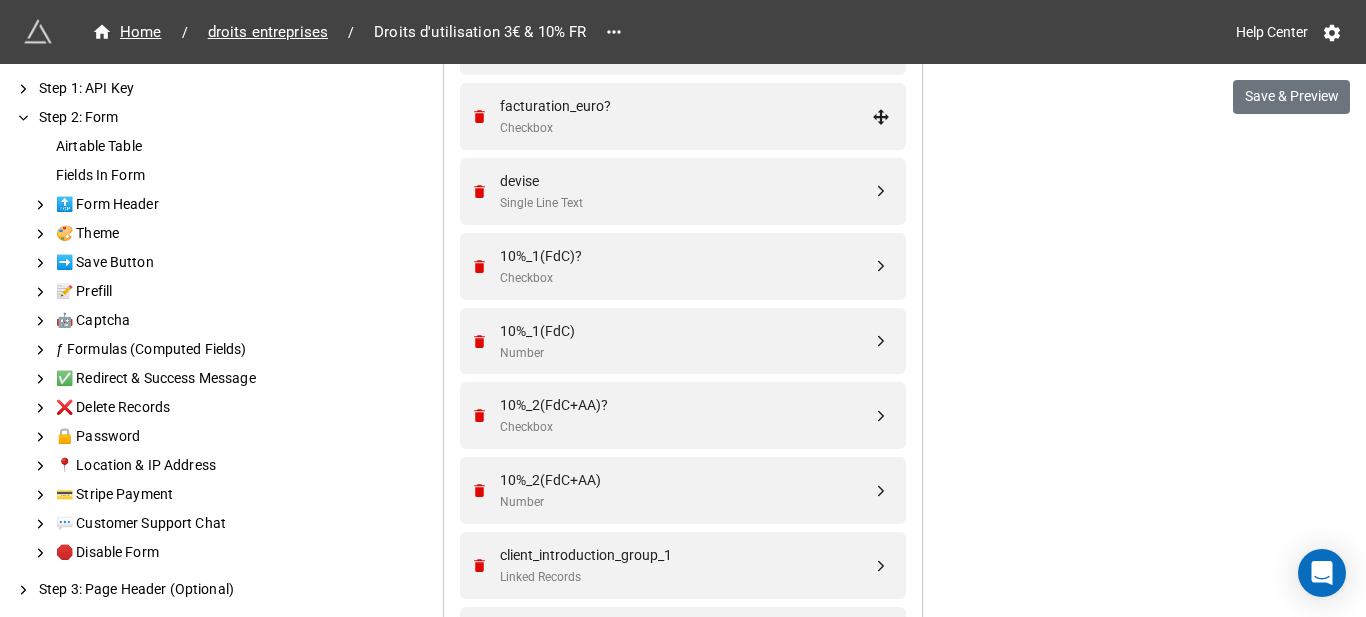 scroll, scrollTop: 1341, scrollLeft: 0, axis: vertical 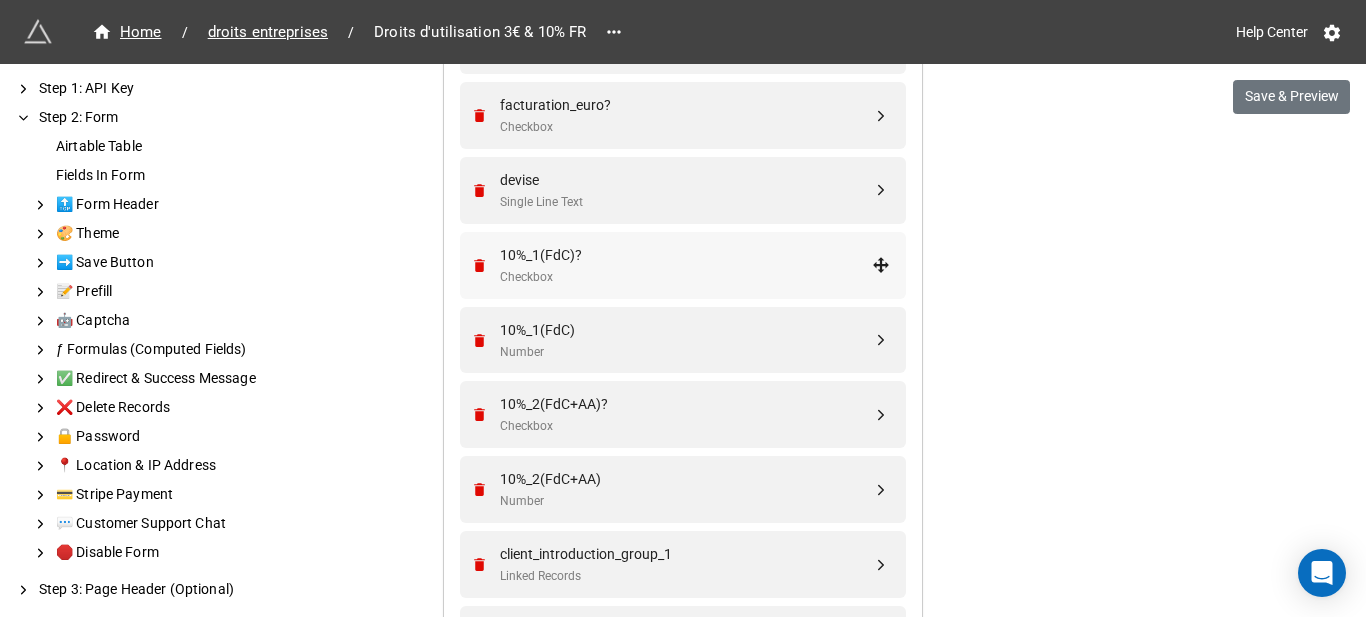 click on "10%_1(FdC)? Checkbox" at bounding box center (686, 265) 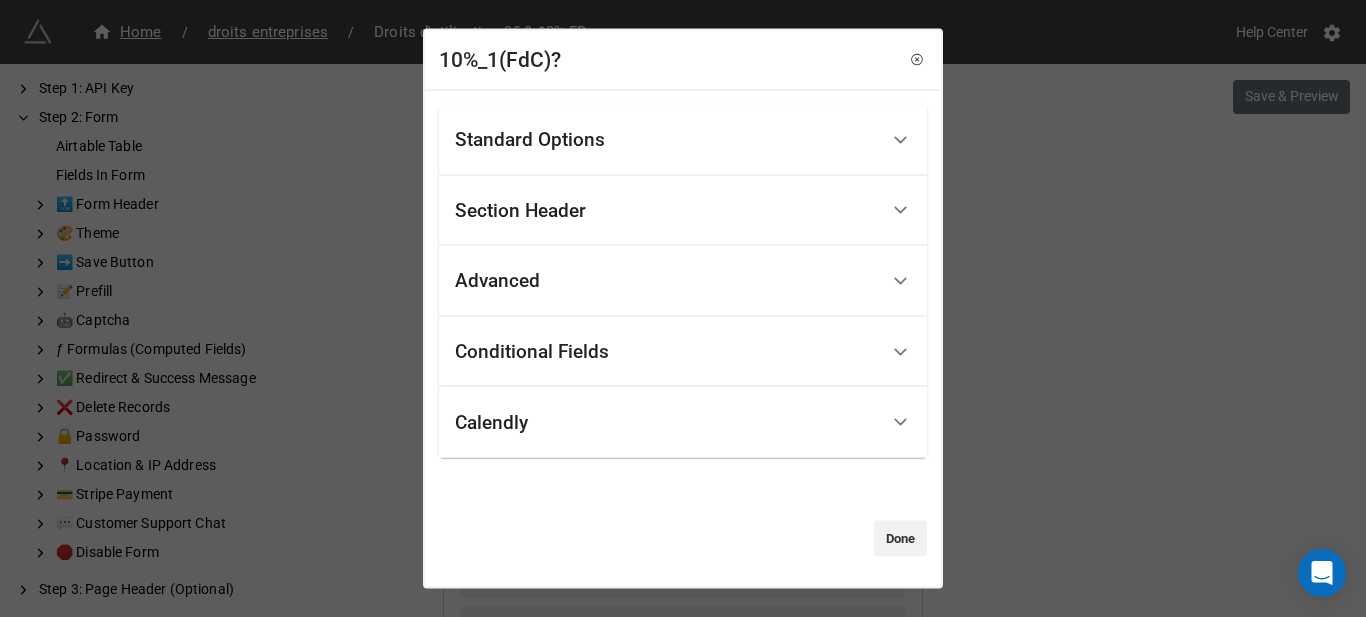 click on "Section Header" at bounding box center (666, 210) 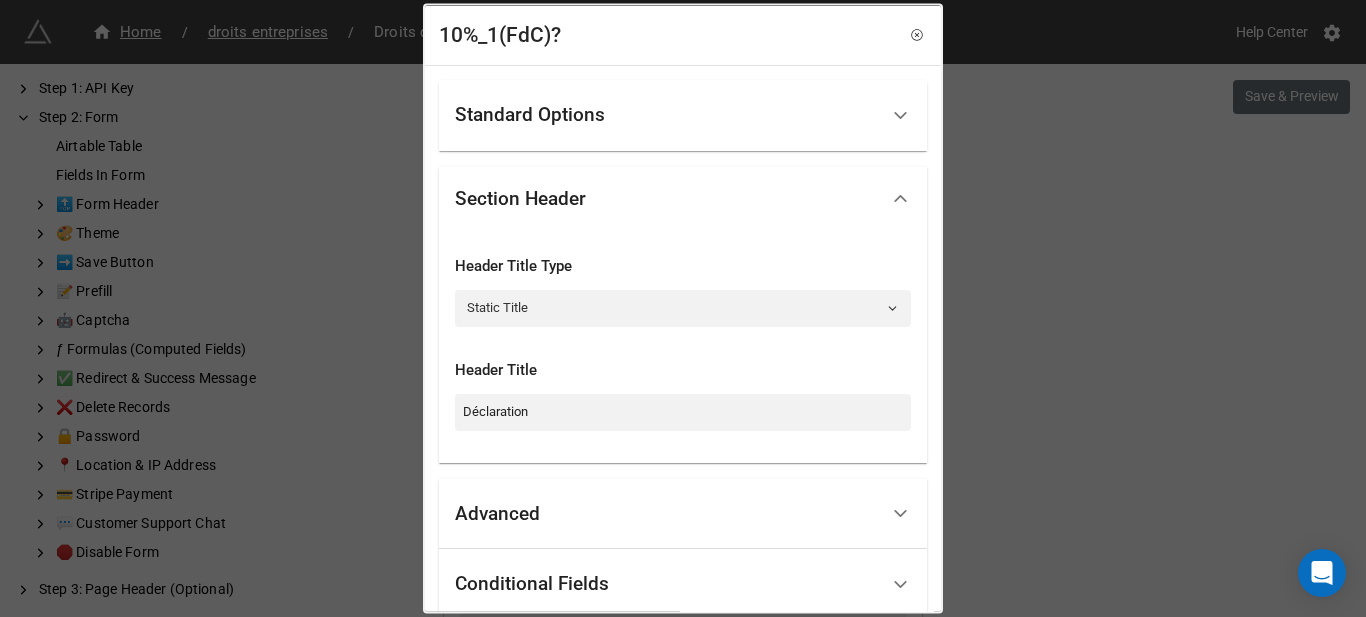 click on "Standard Options" at bounding box center [666, 115] 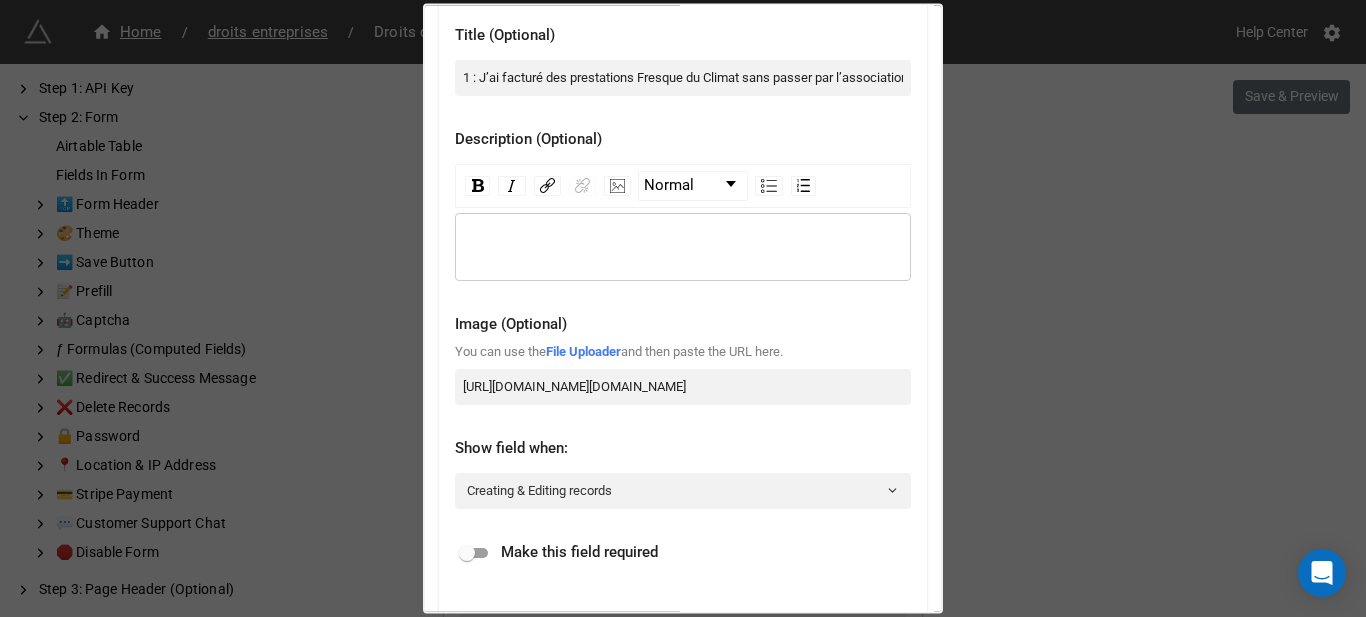 scroll, scrollTop: 145, scrollLeft: 0, axis: vertical 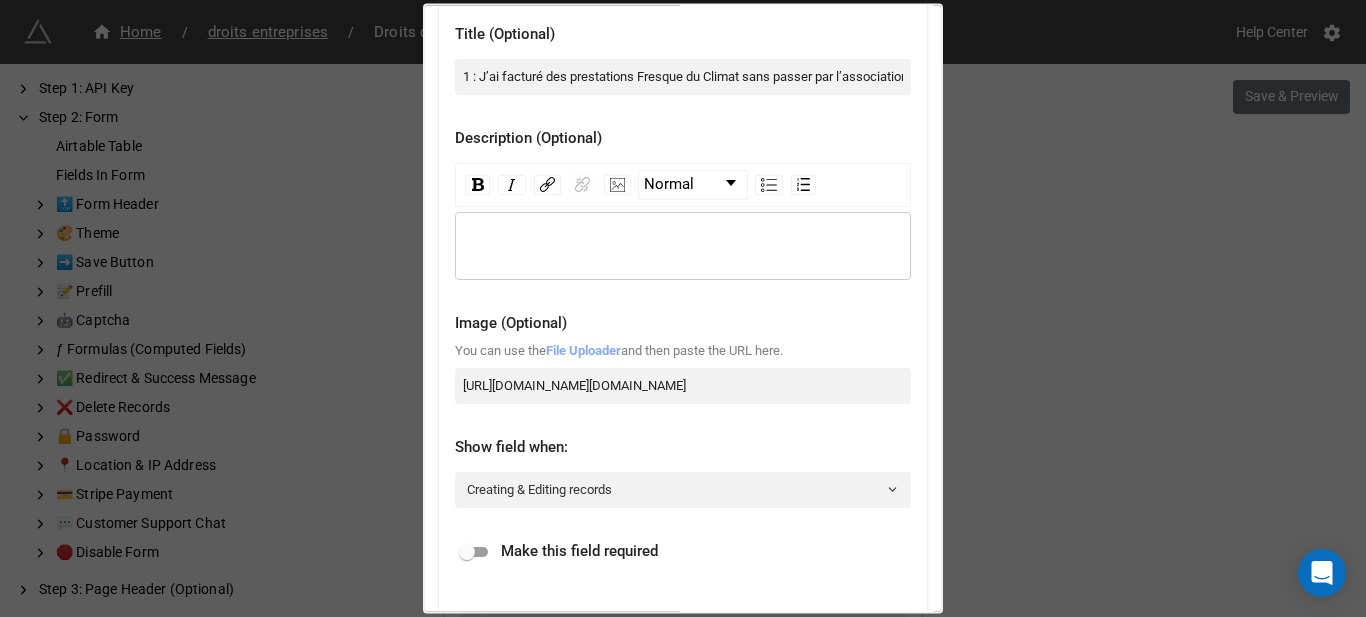 click on "File Uploader" at bounding box center (583, 350) 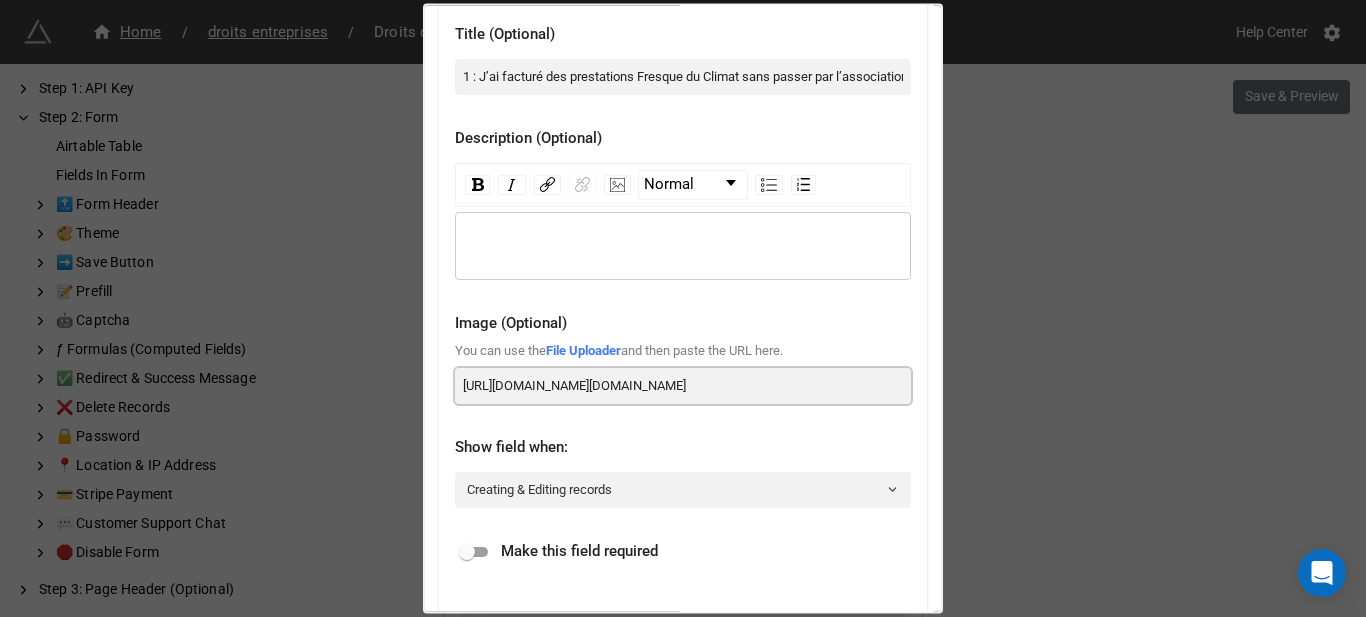 click on "https://firebasestorage.googleapis.com/v0/b/app-store-81d55.appspot.com/o/iuAZiWRh7c%2Ftemps2.png?alt=media&token=5d6516f8-f744-4a13-98f9-03694feb3891" at bounding box center [683, 385] 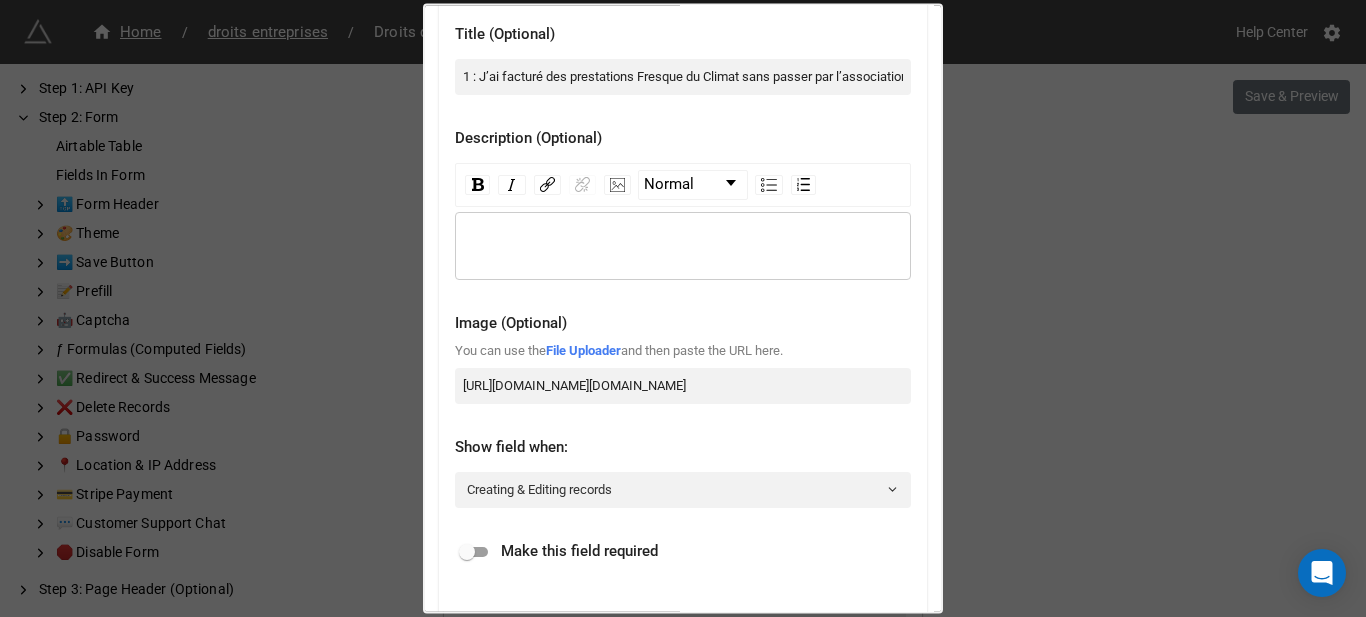 scroll, scrollTop: 0, scrollLeft: 0, axis: both 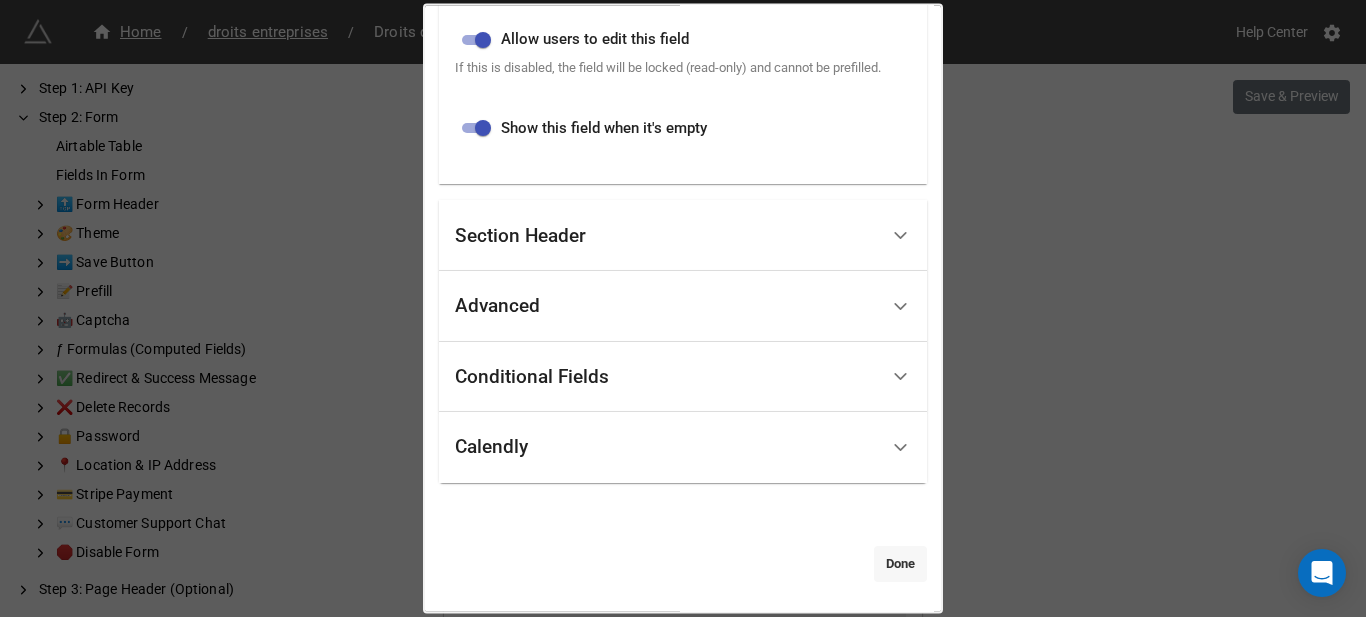 click on "Done" at bounding box center (900, 563) 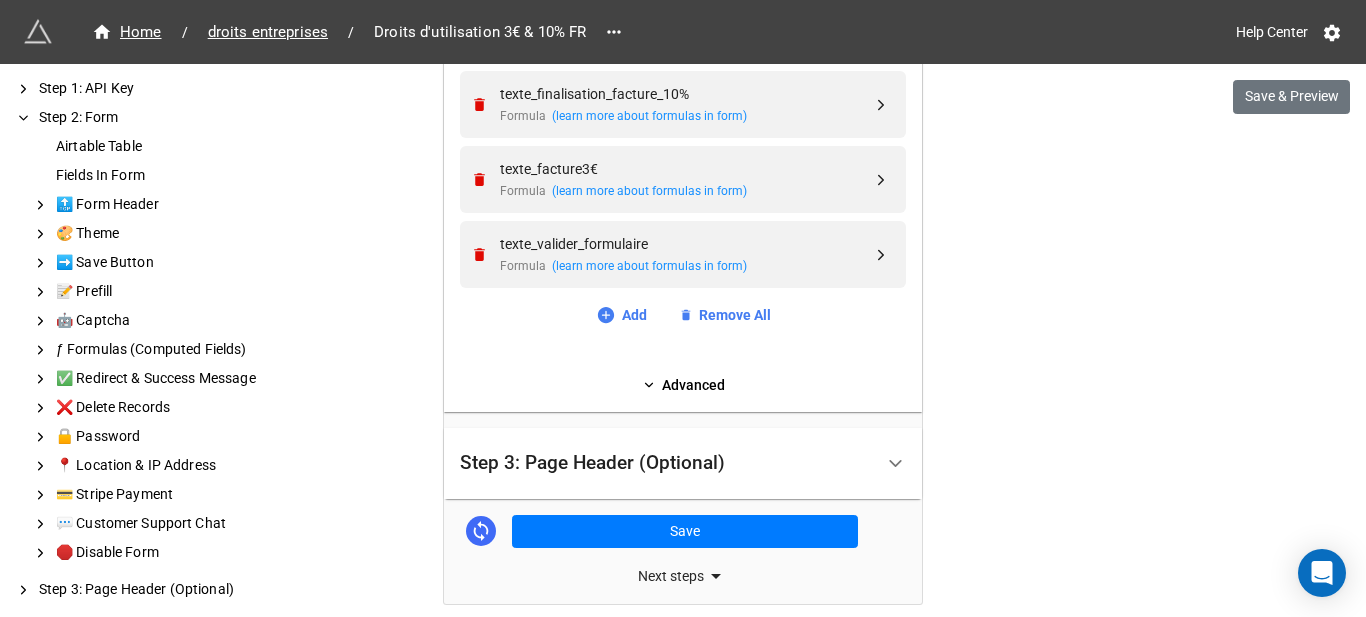 scroll, scrollTop: 4571, scrollLeft: 0, axis: vertical 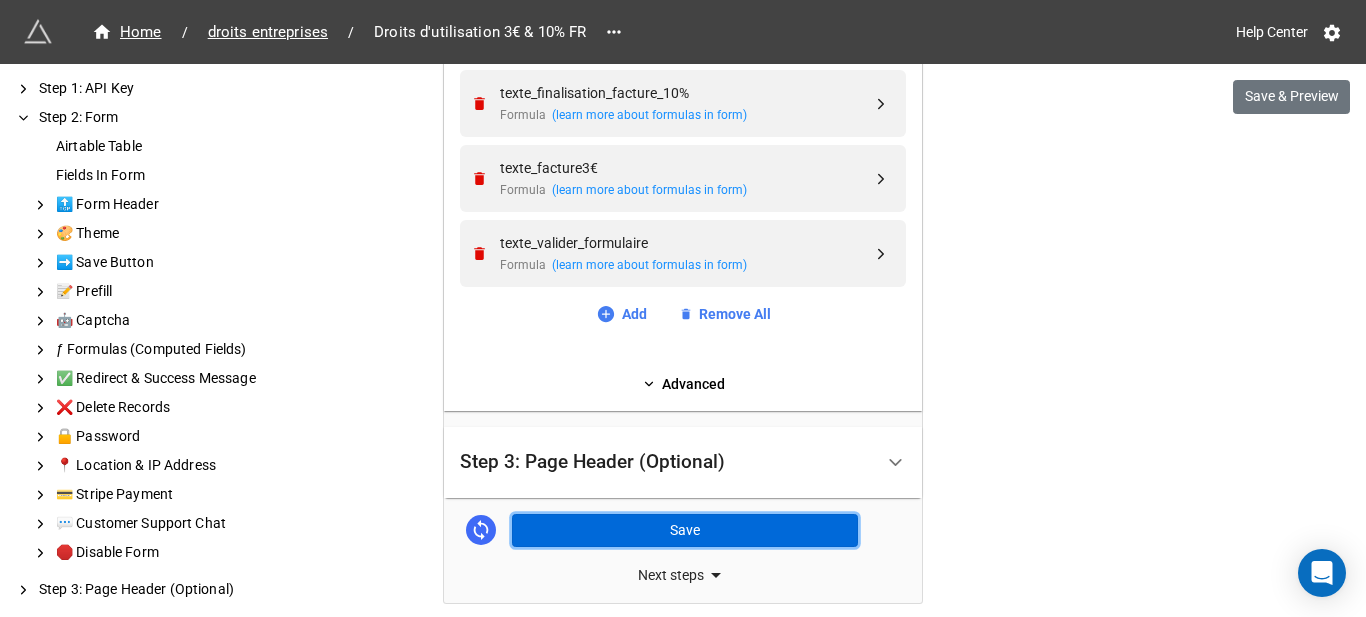 click on "Save" at bounding box center (685, 531) 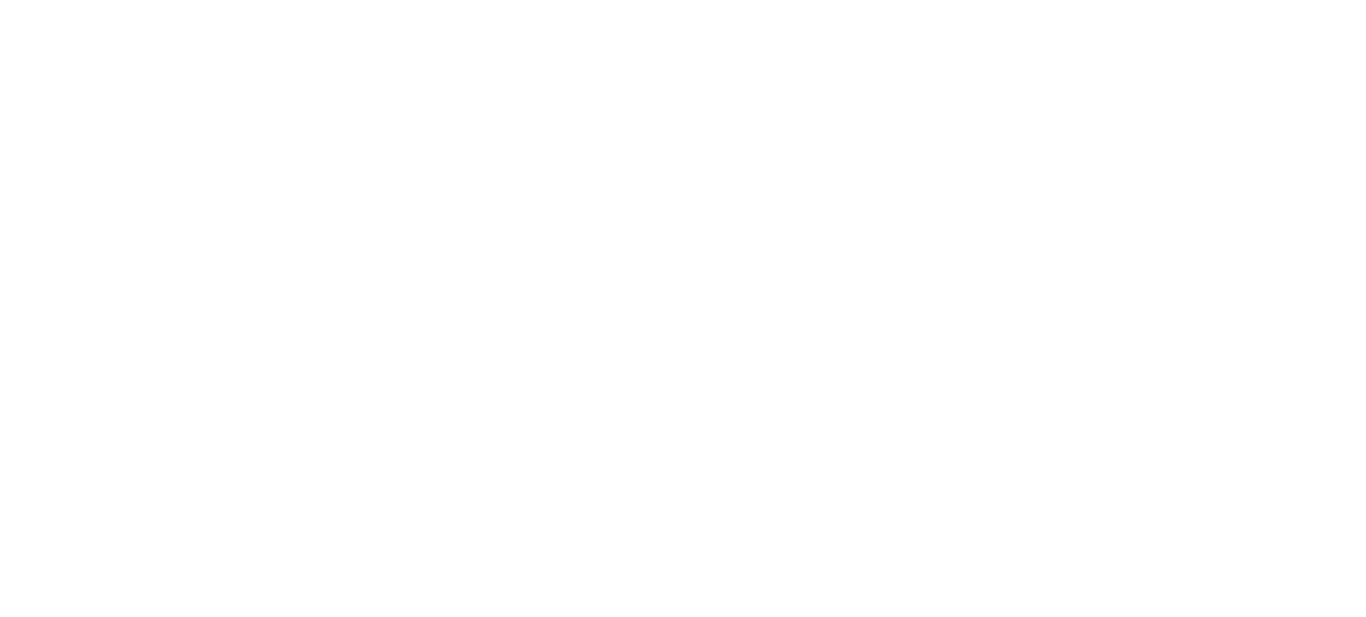 scroll, scrollTop: 0, scrollLeft: 0, axis: both 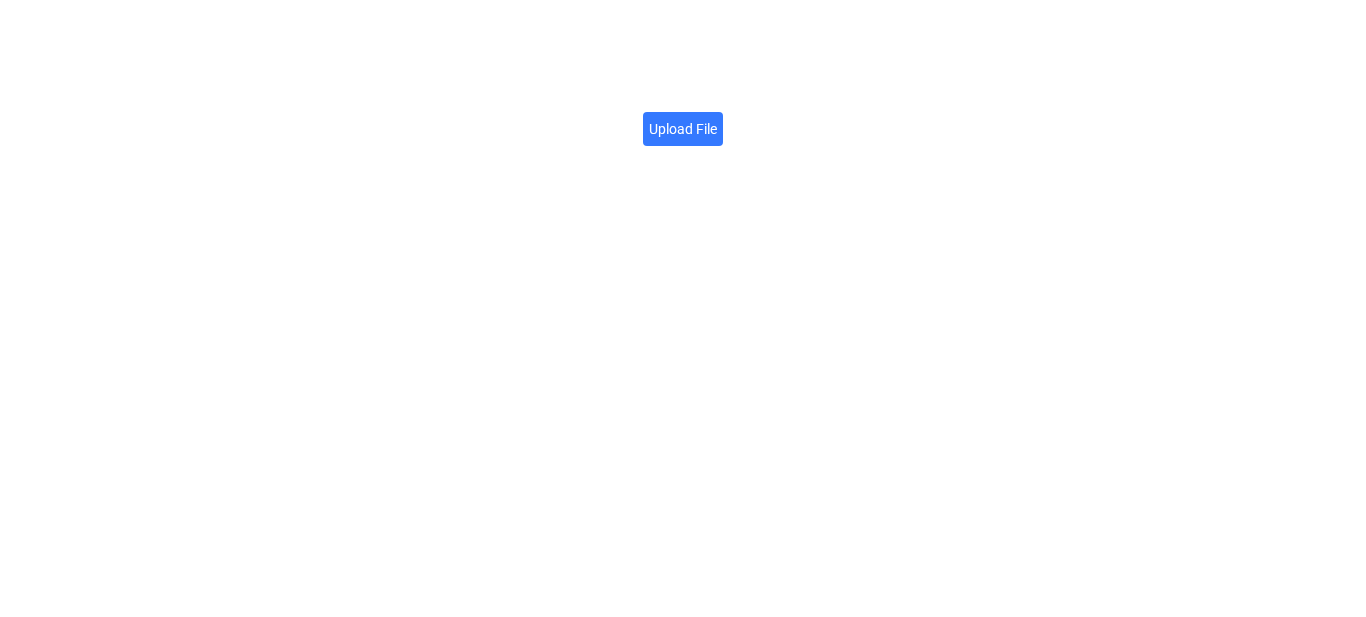 click on "Upload File" at bounding box center [683, 129] 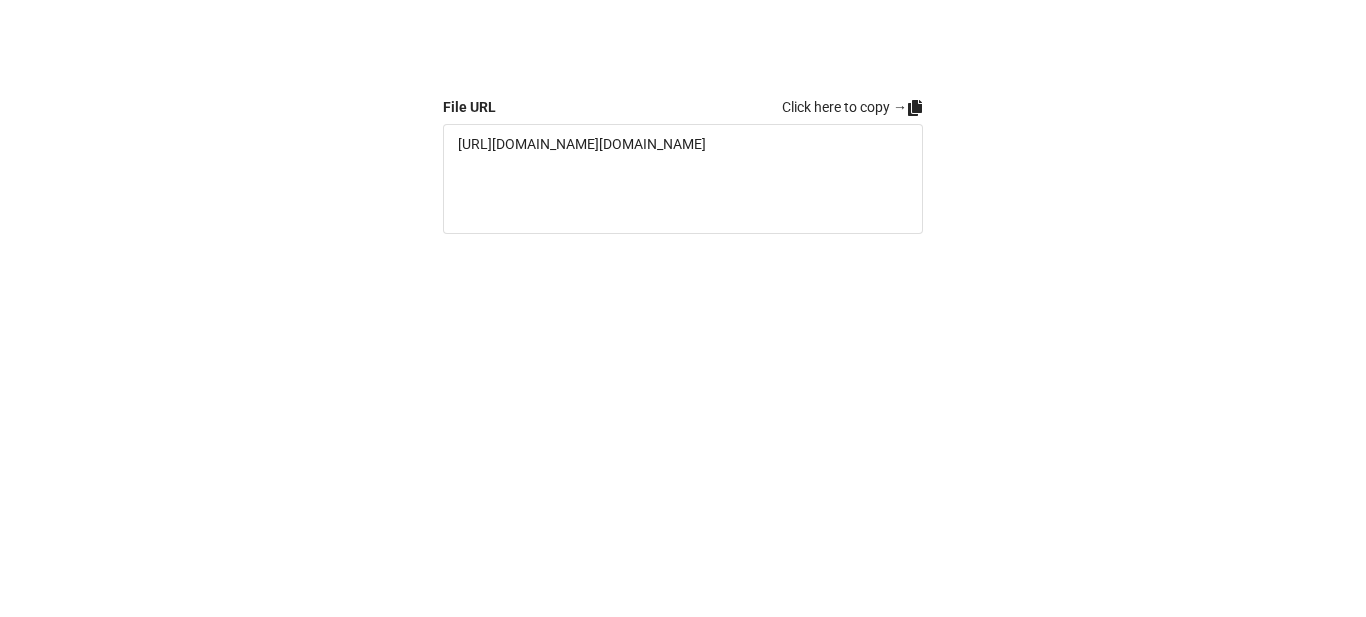 click 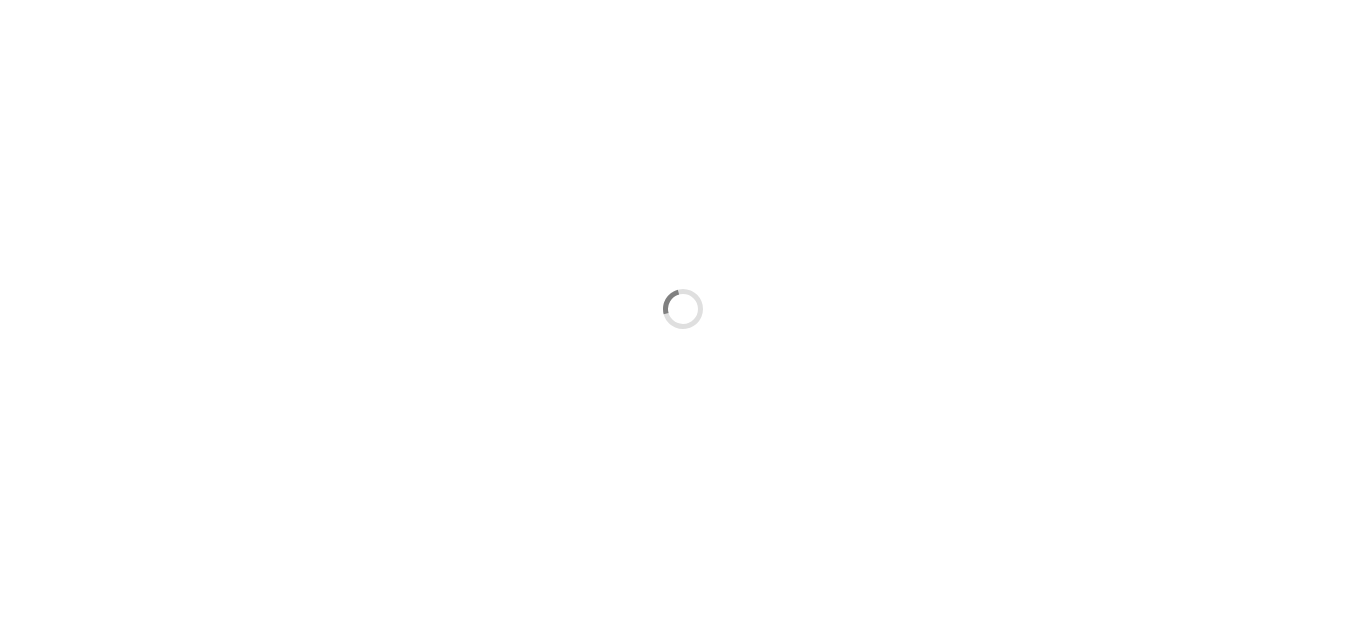 scroll, scrollTop: 0, scrollLeft: 0, axis: both 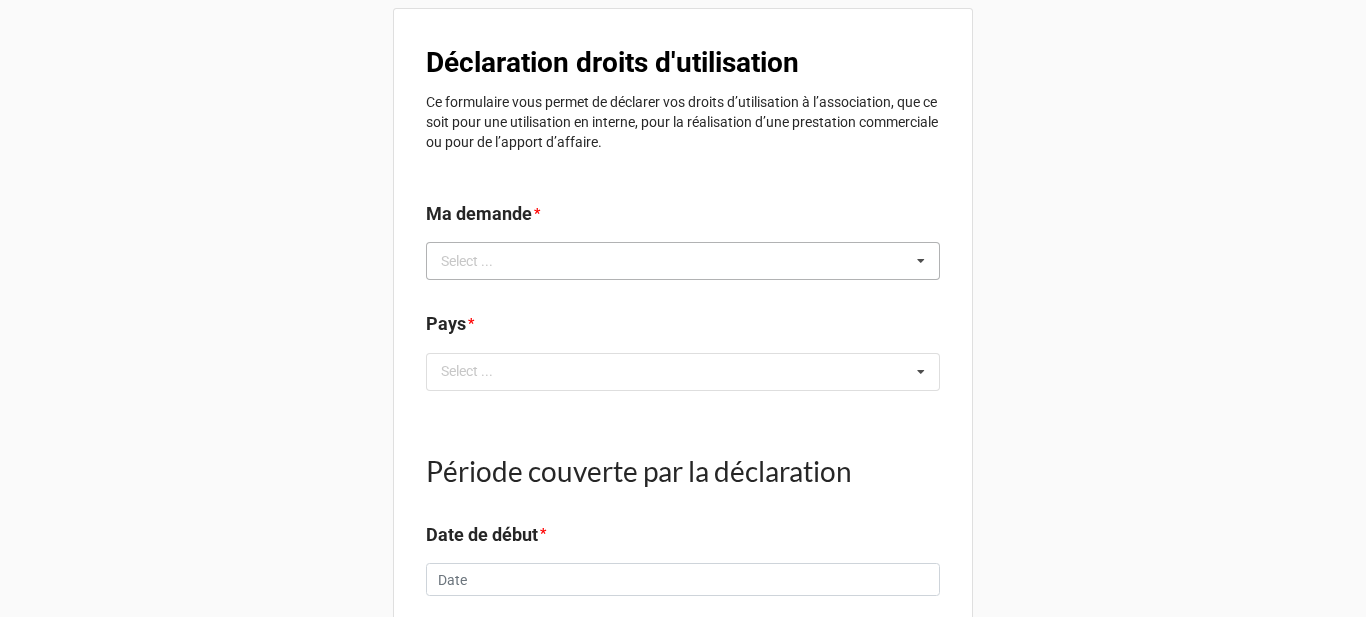 click on "Select ... No results found." at bounding box center (683, 261) 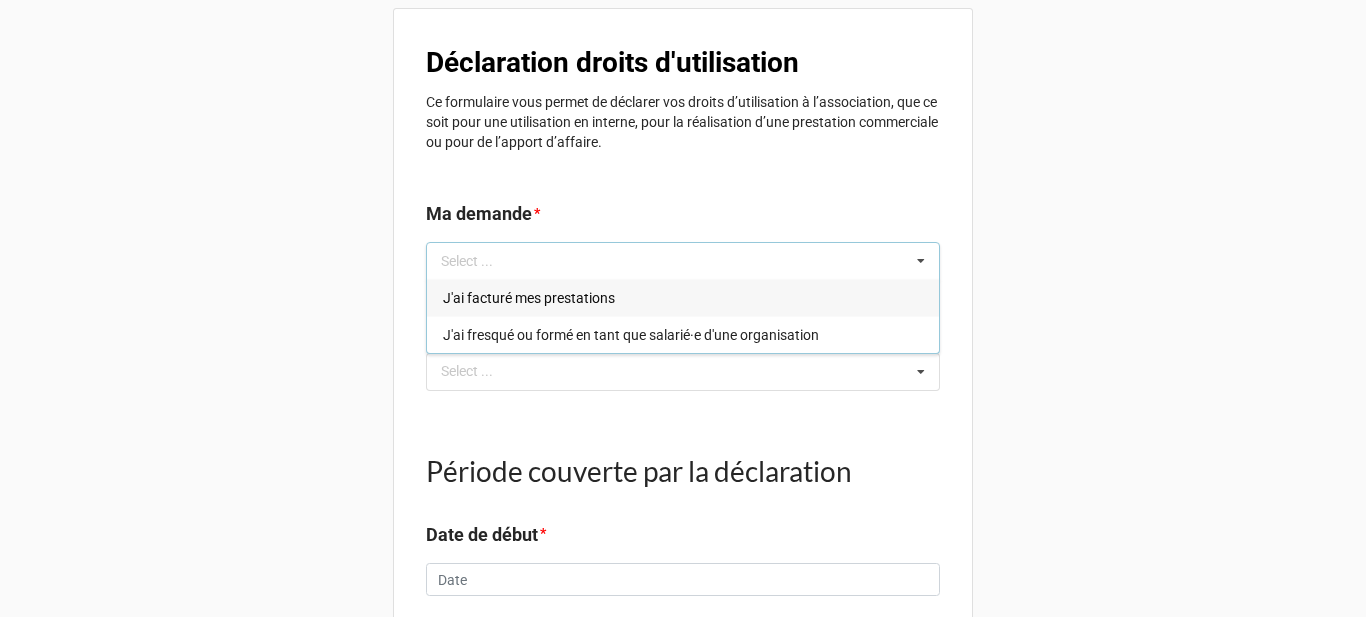 click on "J'ai facturé mes prestation​s" at bounding box center [683, 297] 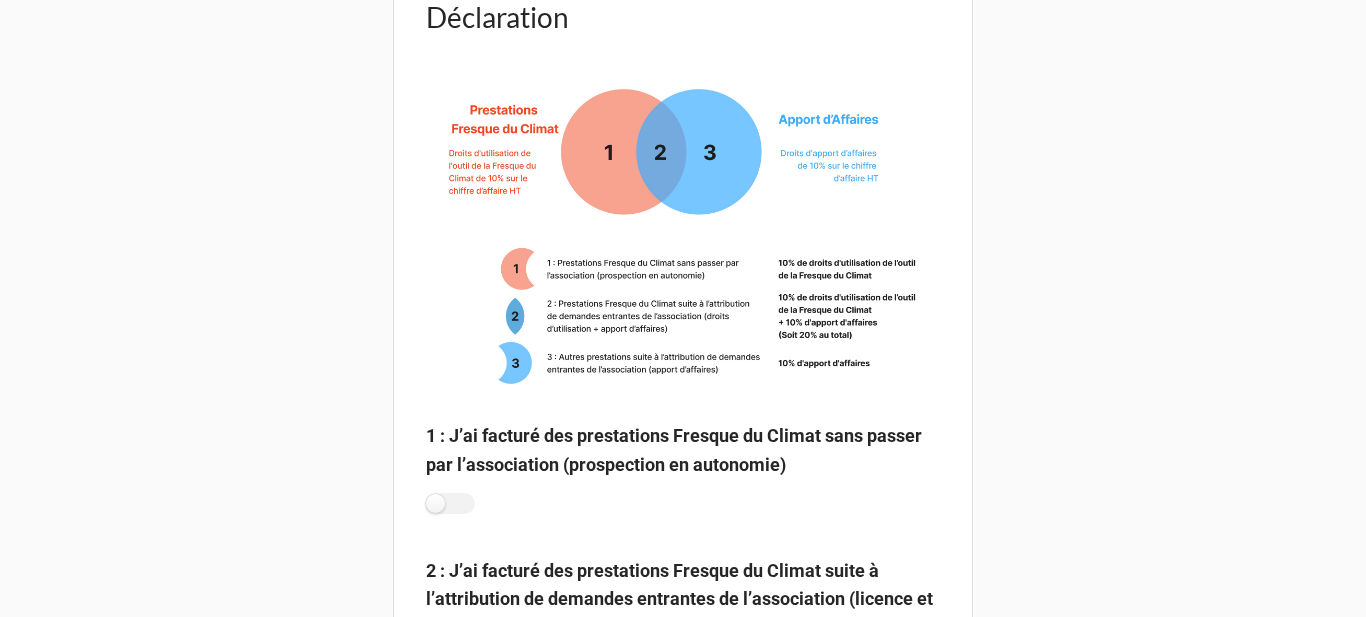 scroll, scrollTop: 986, scrollLeft: 0, axis: vertical 